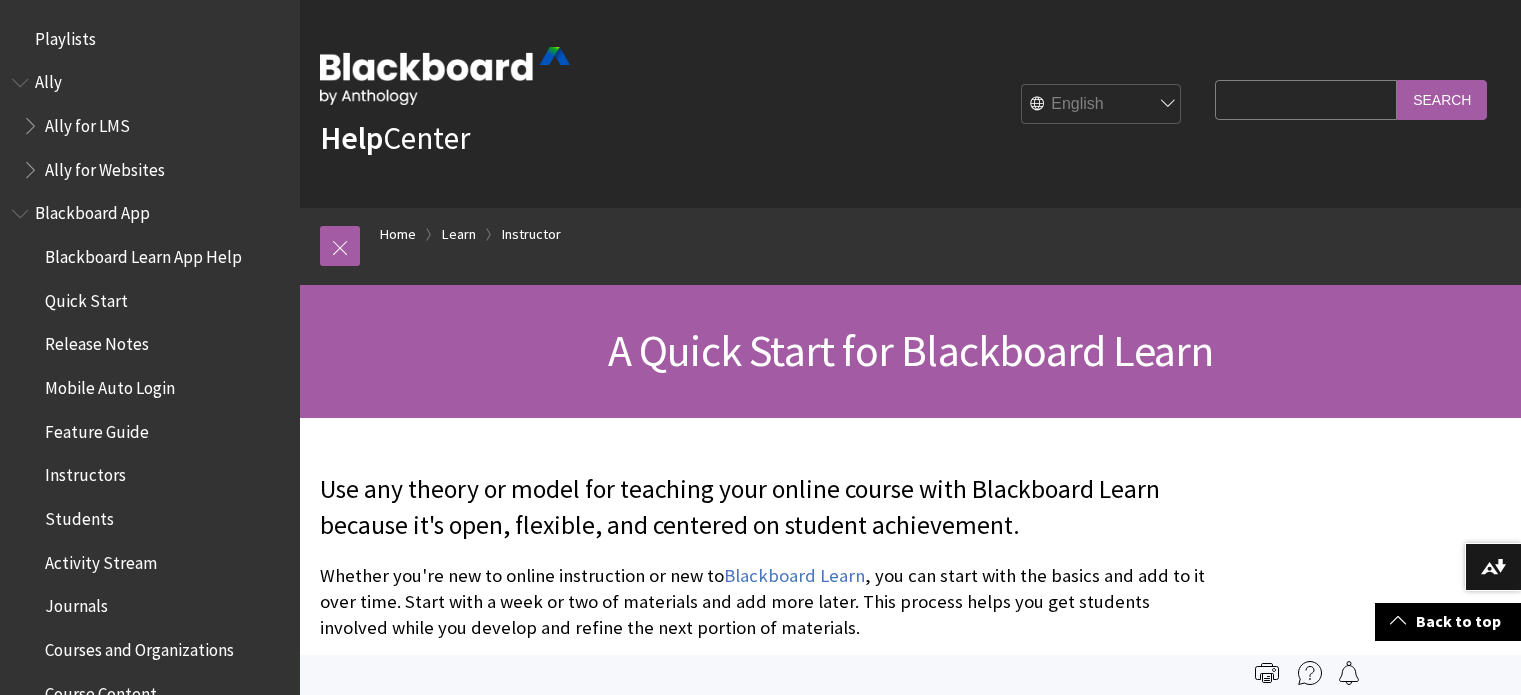 scroll, scrollTop: 800, scrollLeft: 0, axis: vertical 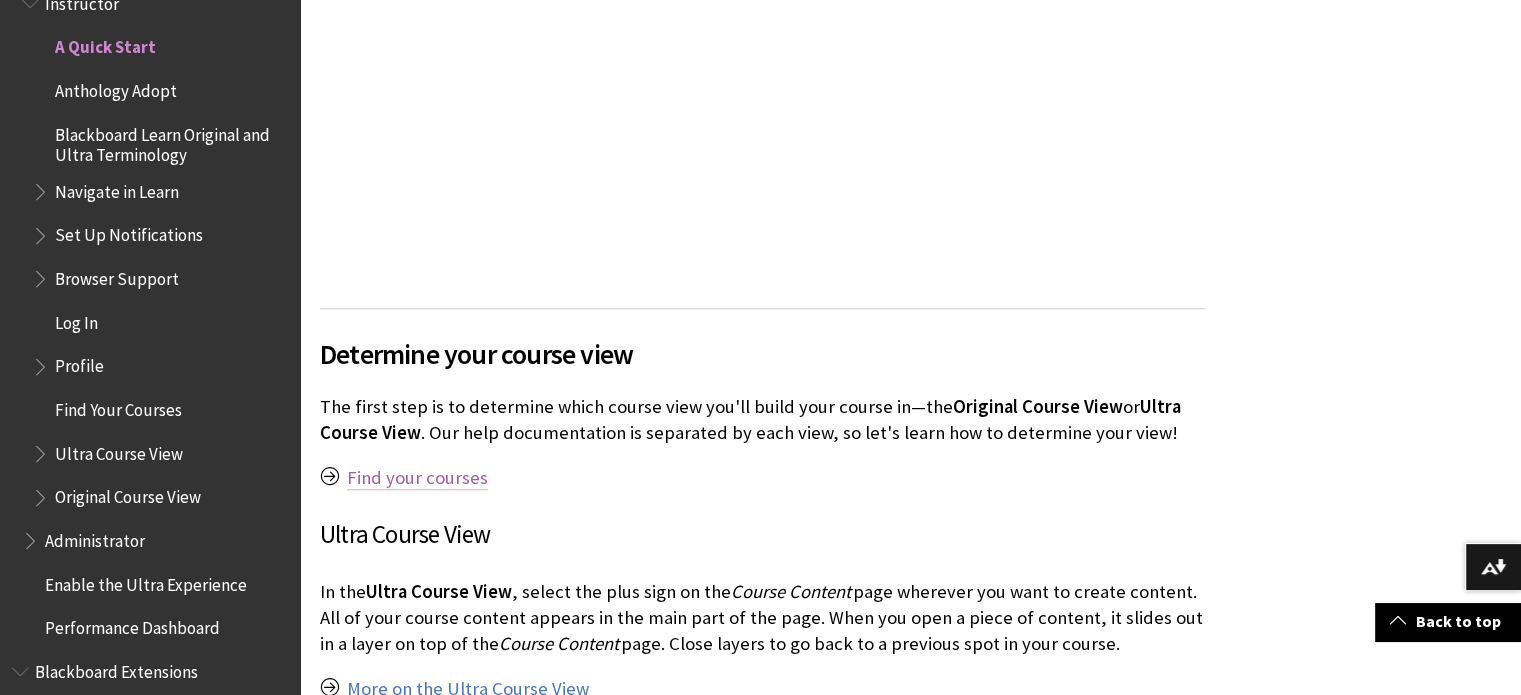 click on "Find your courses" at bounding box center (417, 478) 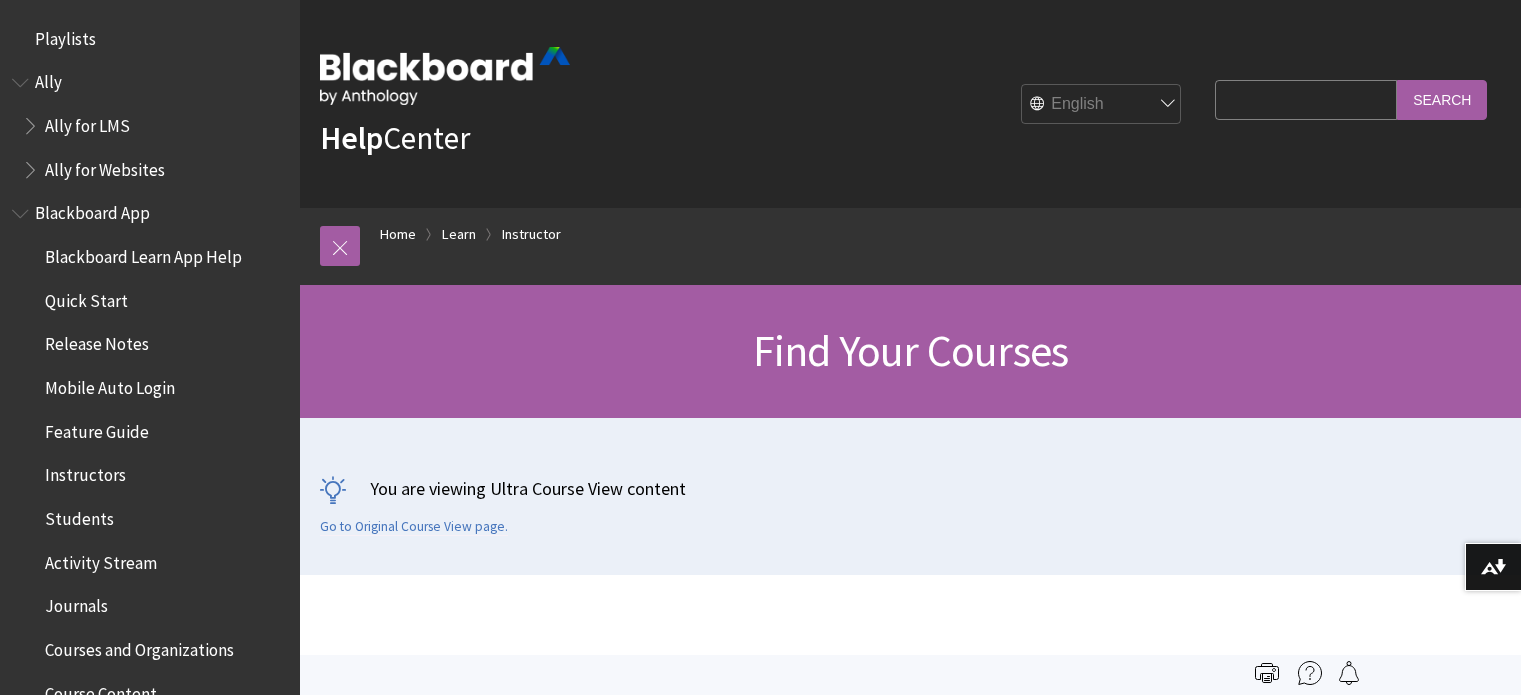 scroll, scrollTop: 0, scrollLeft: 0, axis: both 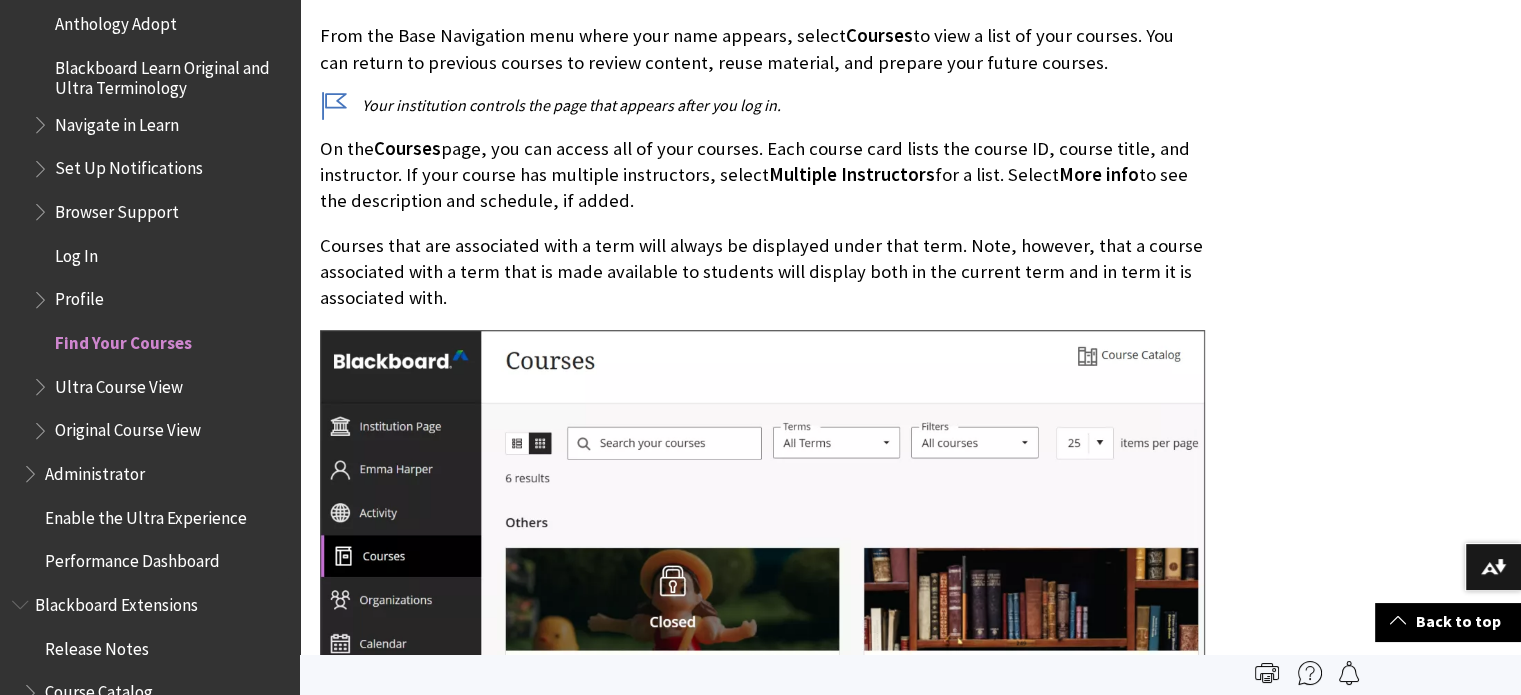 click on "Blackboard Learn Original and Ultra Terminology" at bounding box center (170, 74) 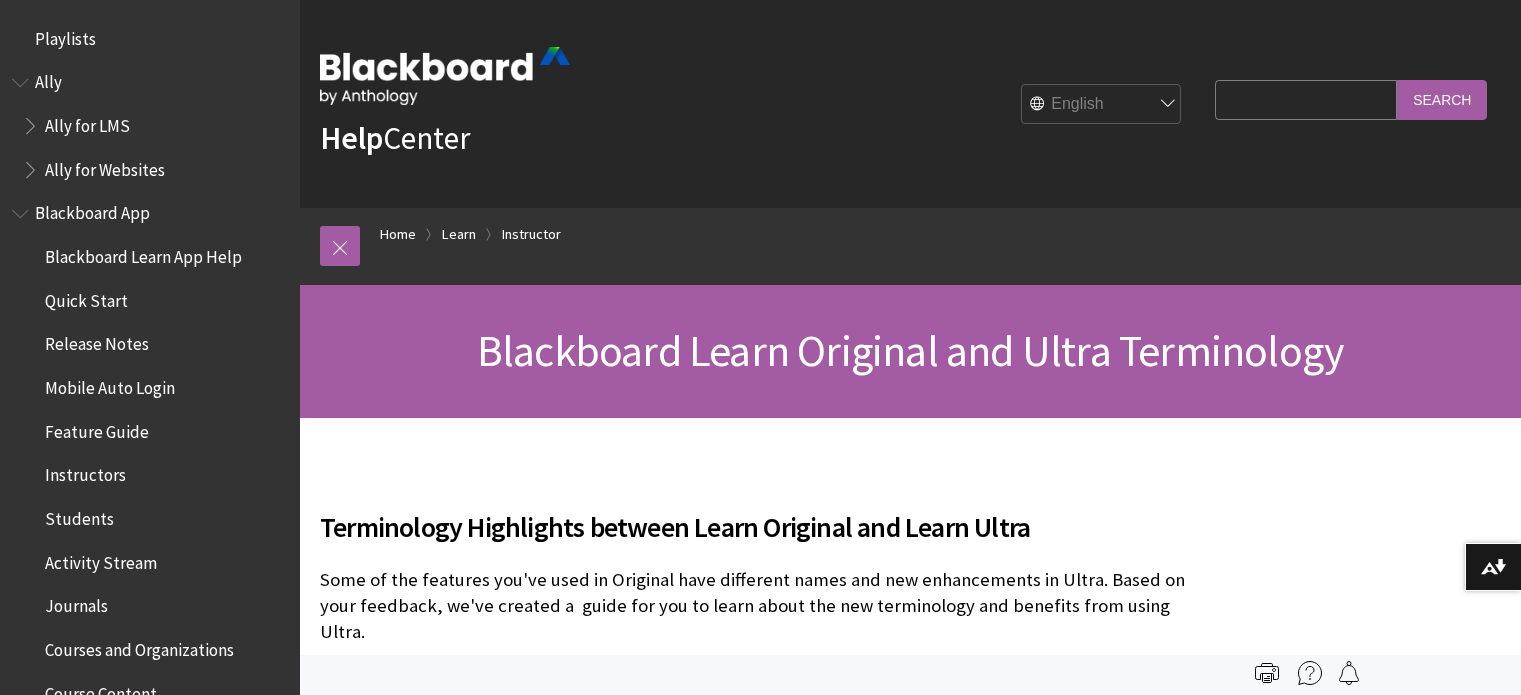 scroll, scrollTop: 0, scrollLeft: 0, axis: both 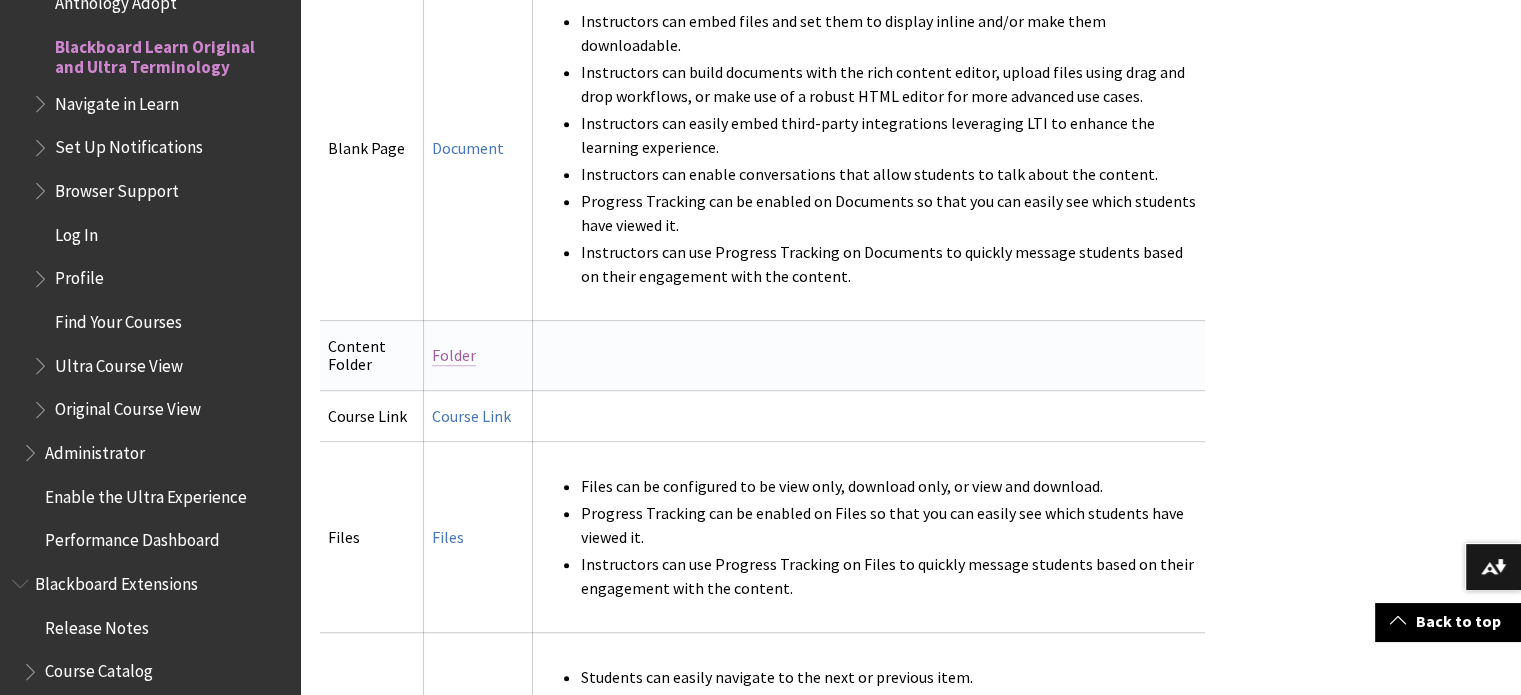 click on "Folder" at bounding box center (454, 355) 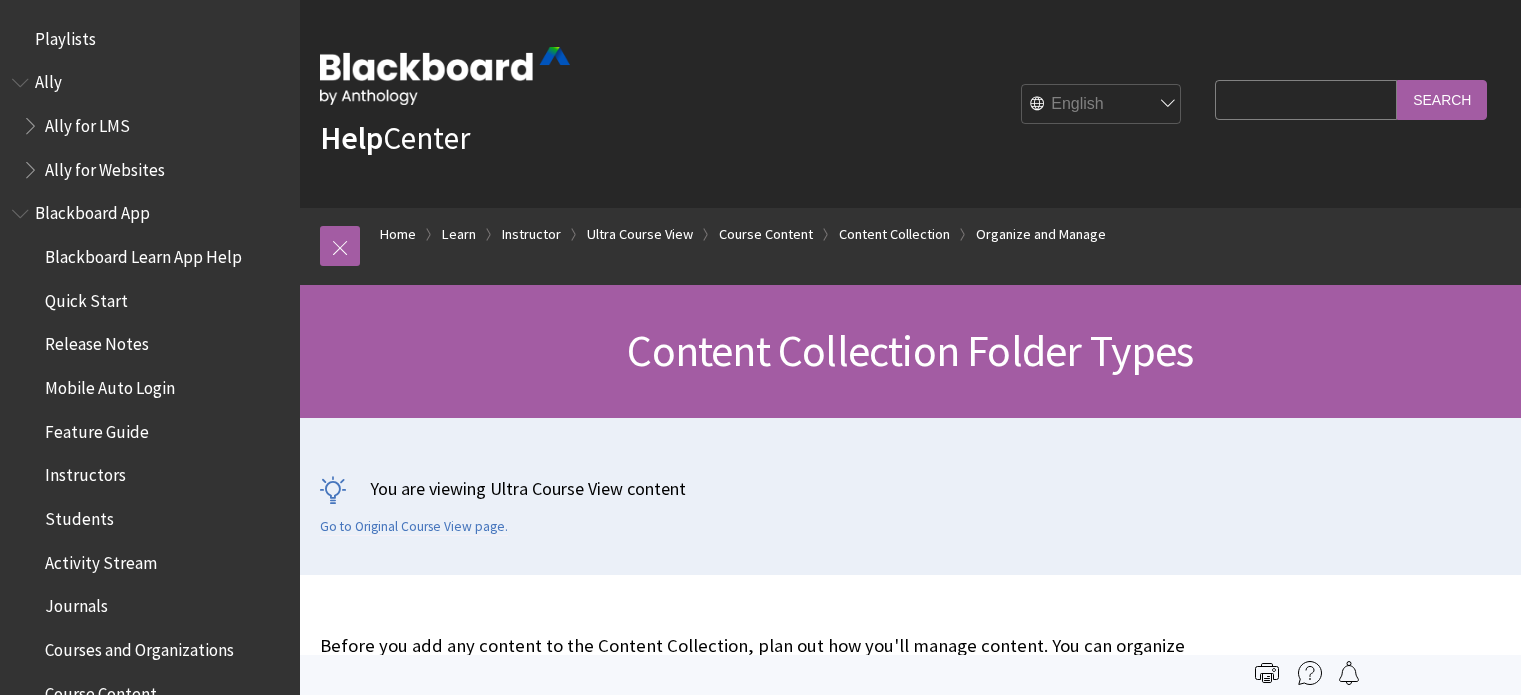 scroll, scrollTop: 0, scrollLeft: 0, axis: both 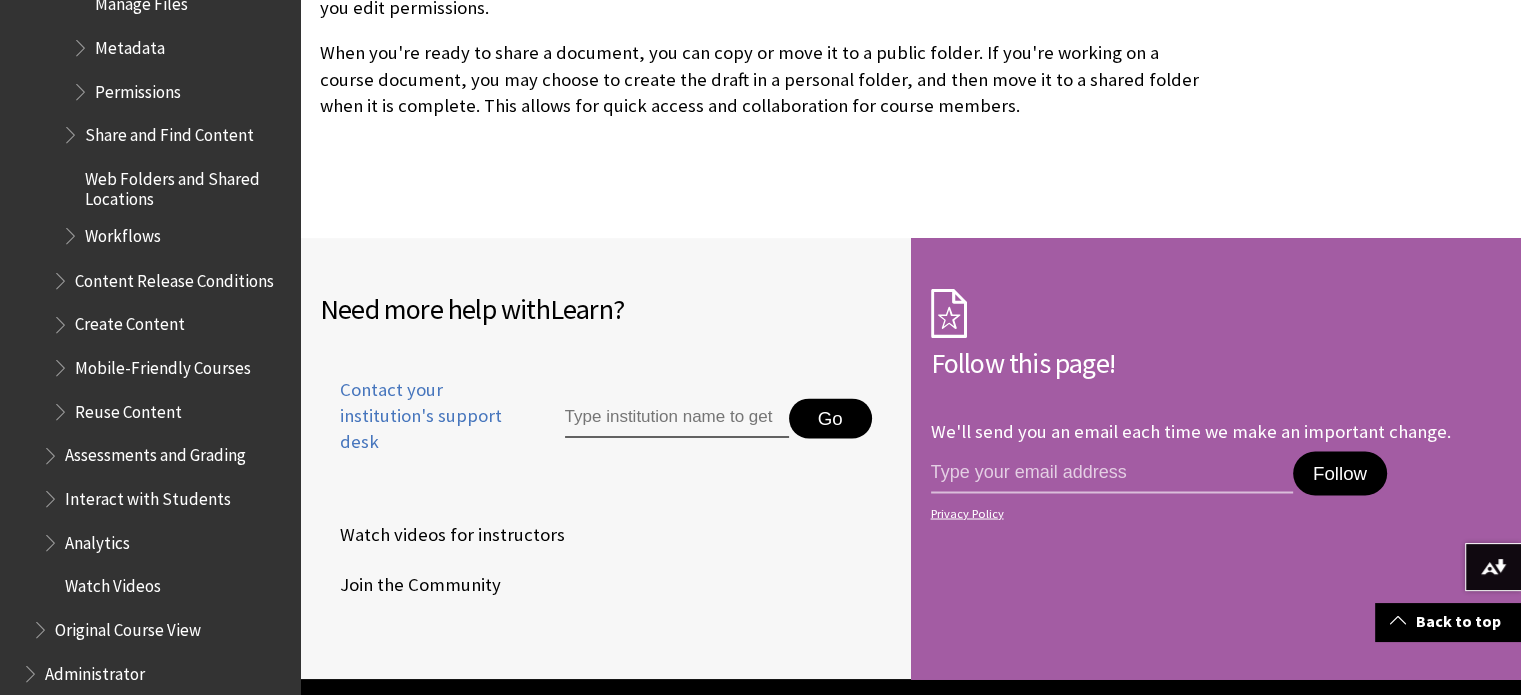 click on "Create Content" at bounding box center [130, 320] 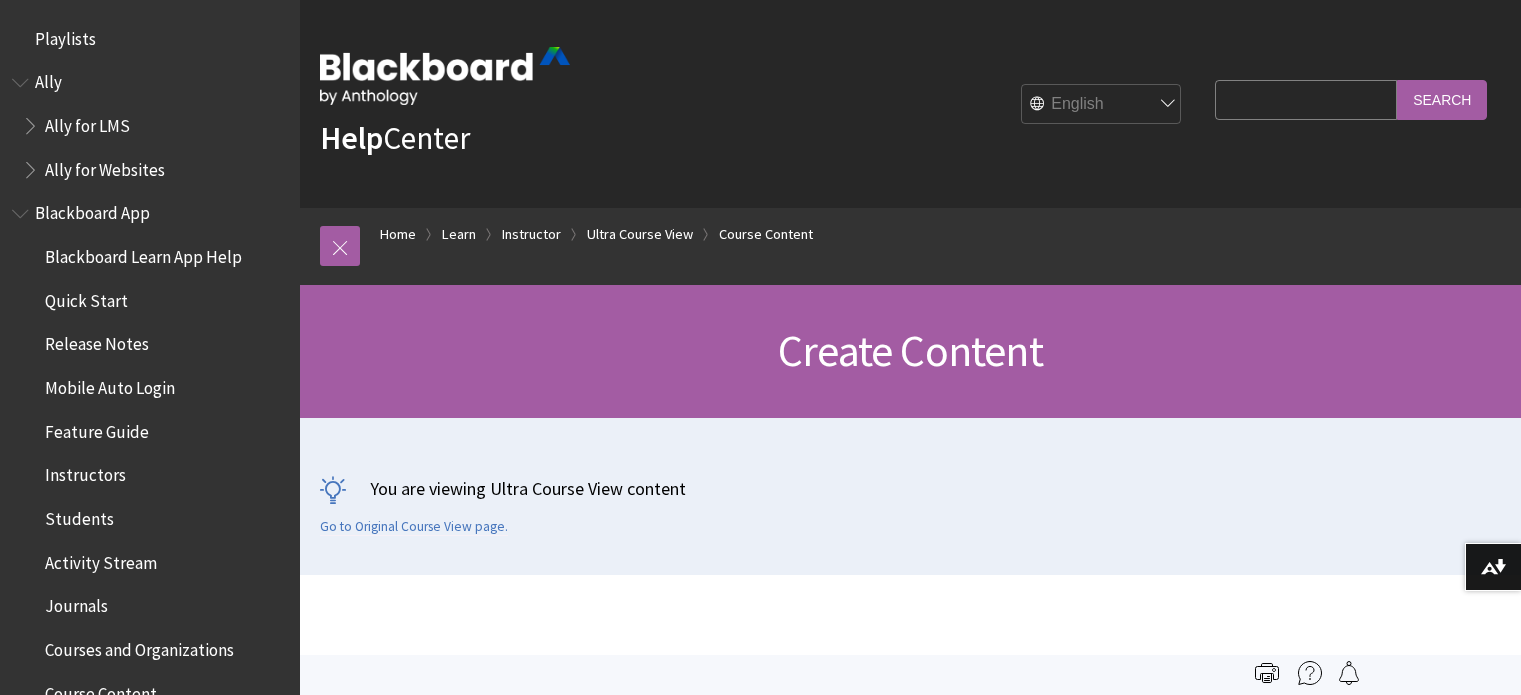 scroll, scrollTop: 0, scrollLeft: 0, axis: both 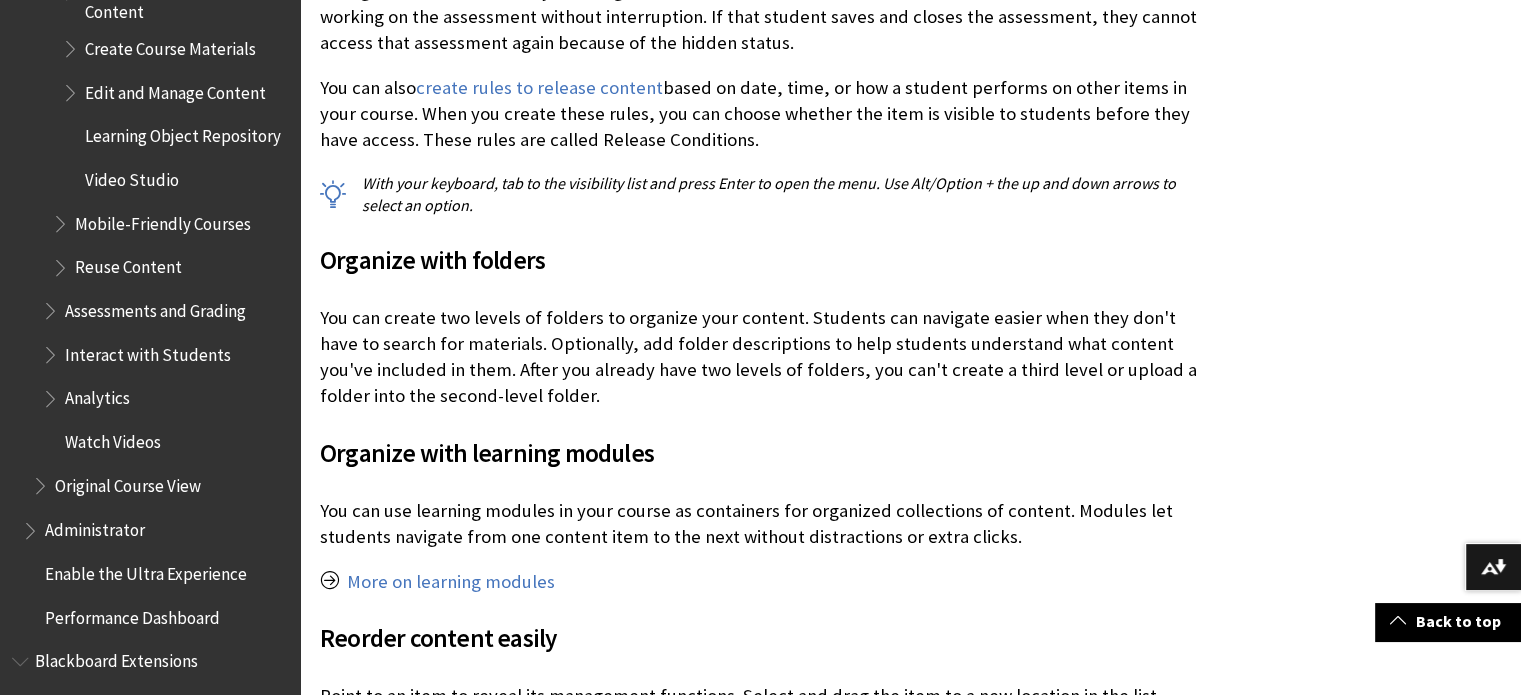 click on "Mobile-Friendly Courses" at bounding box center [163, 220] 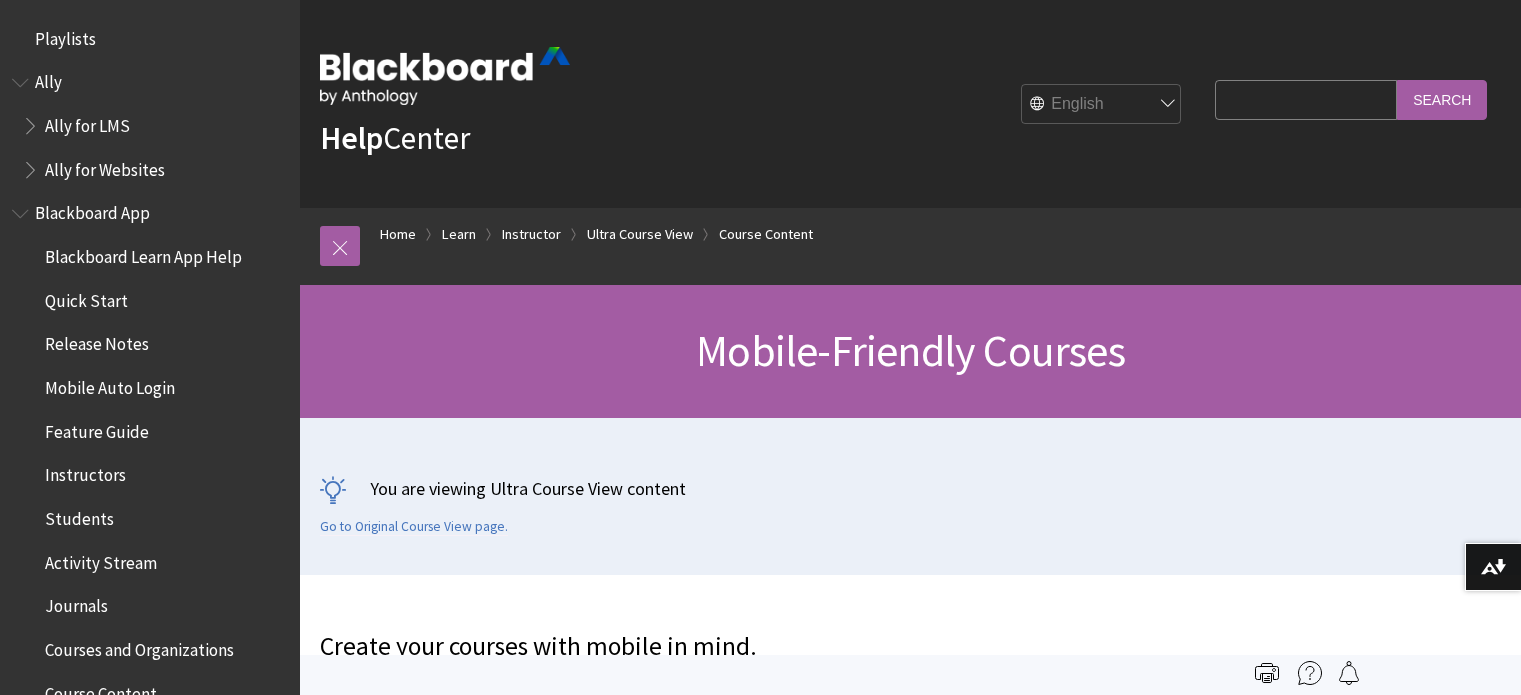 scroll, scrollTop: 0, scrollLeft: 0, axis: both 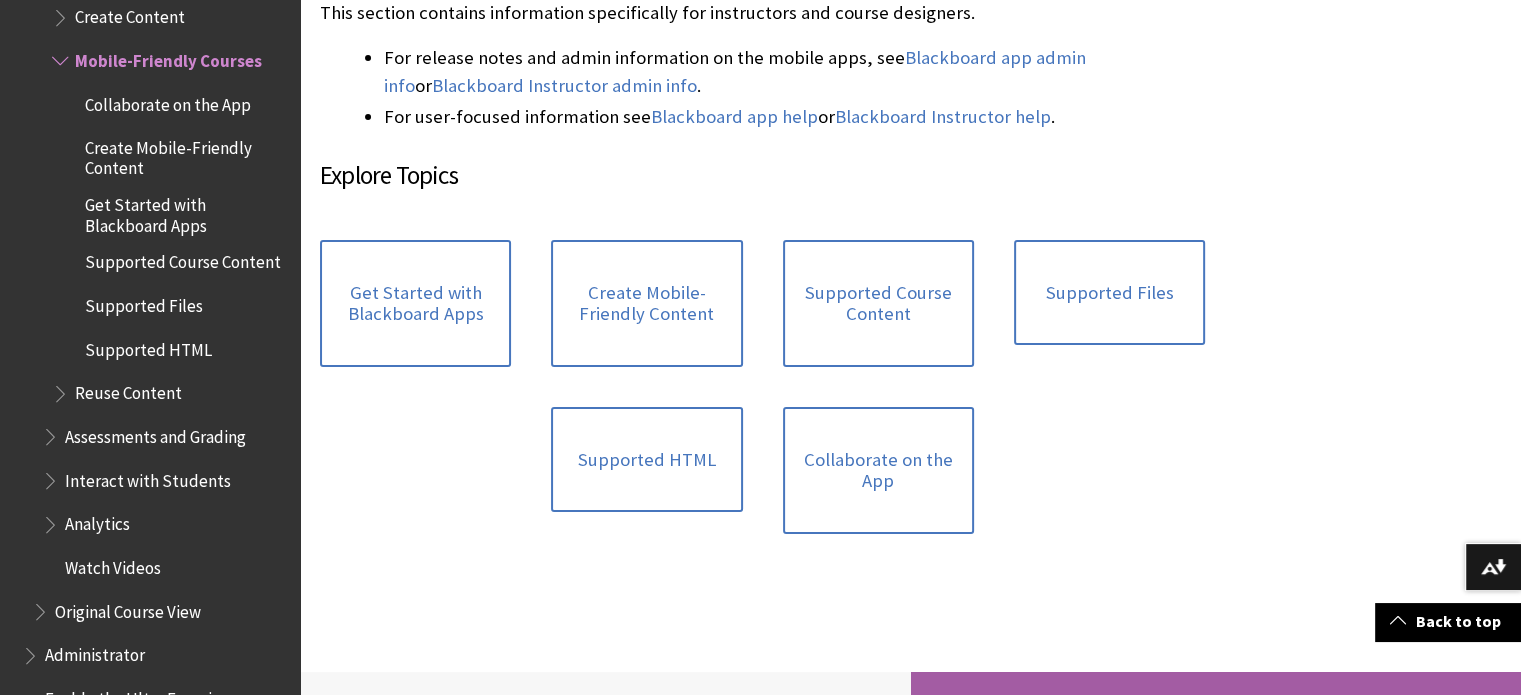click on "Reuse Content" at bounding box center [128, 390] 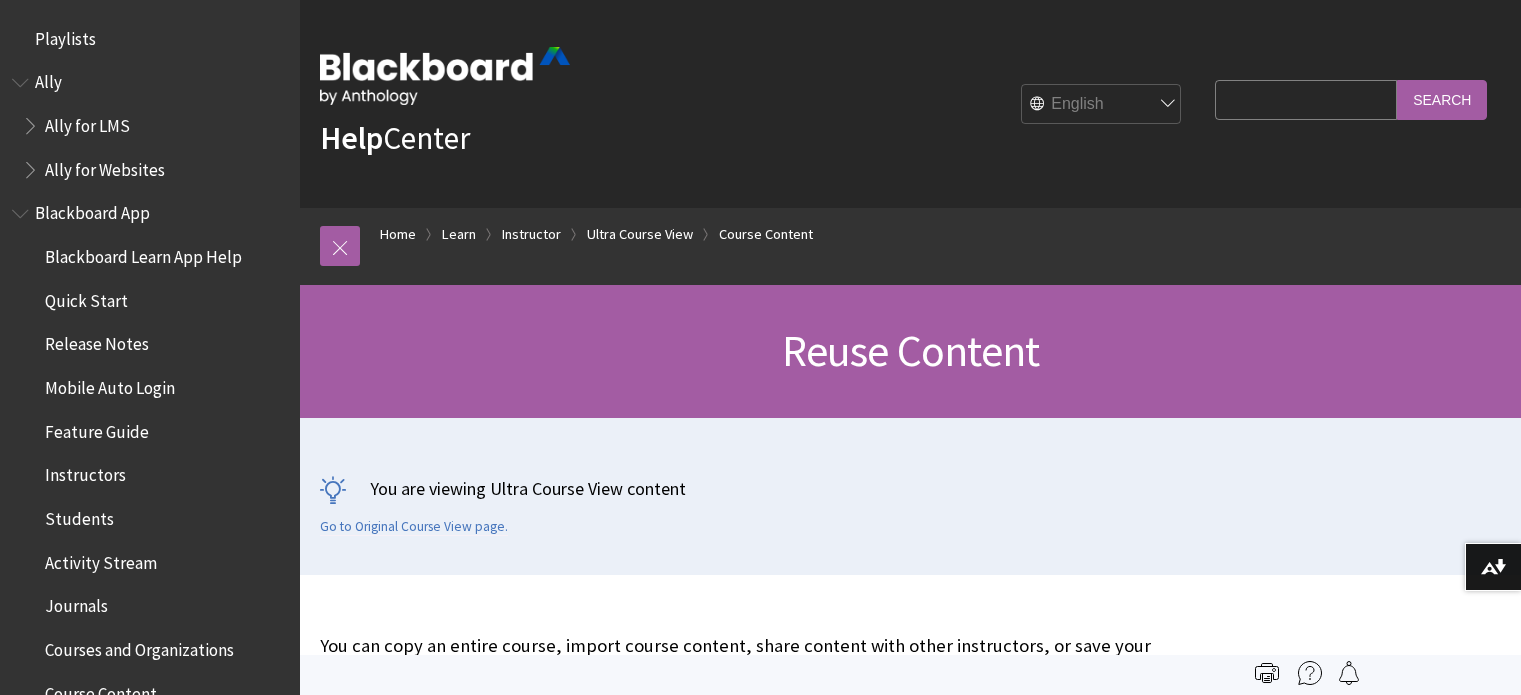 scroll, scrollTop: 0, scrollLeft: 0, axis: both 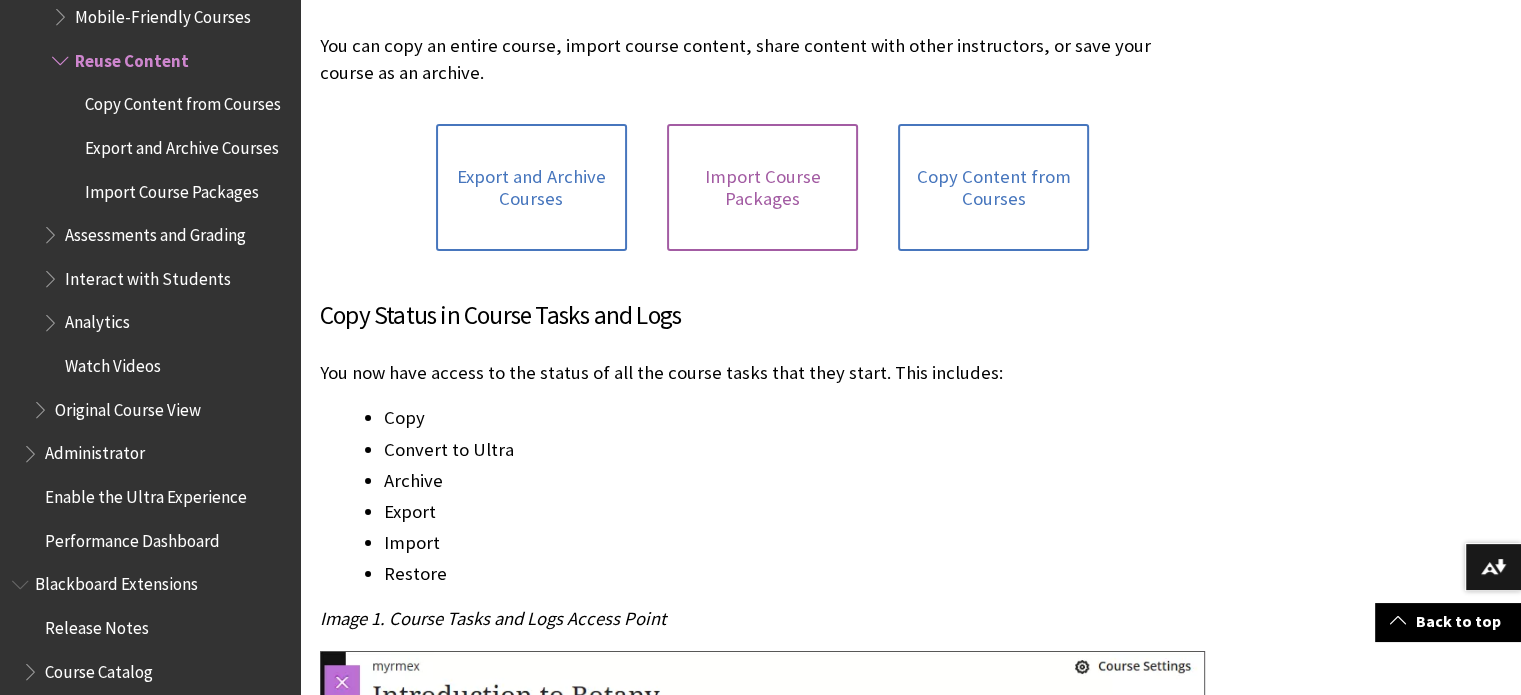 click on "Import Course Packages" at bounding box center (762, 187) 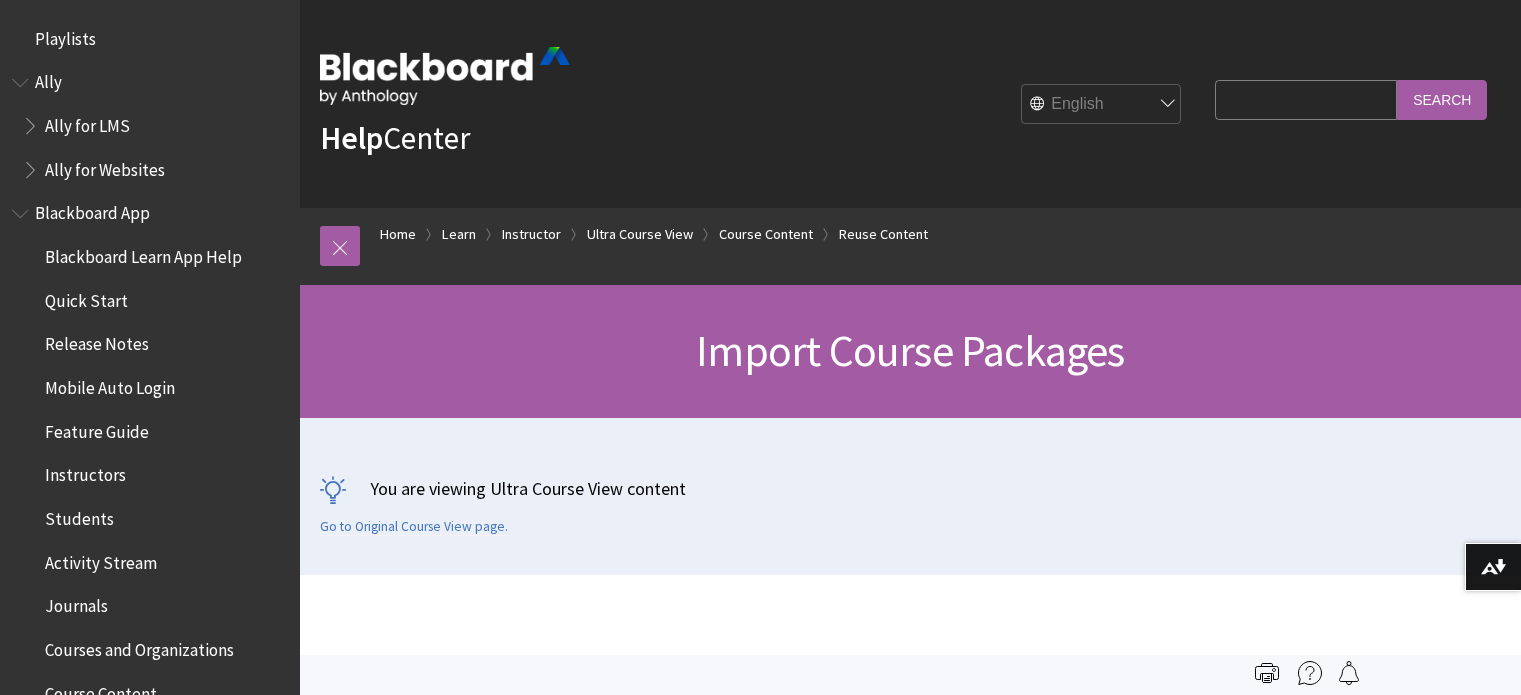 scroll, scrollTop: 0, scrollLeft: 0, axis: both 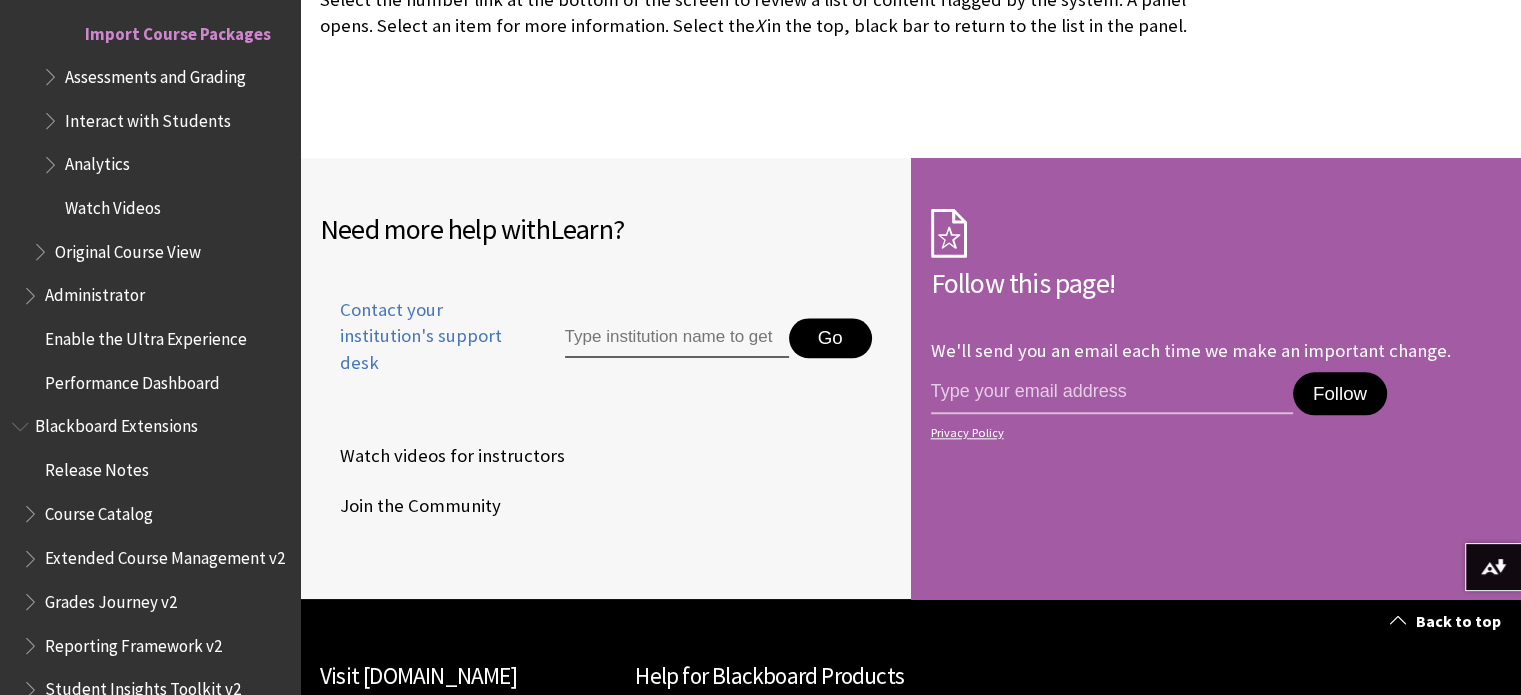 click on "Watch videos for instructors" at bounding box center [442, 456] 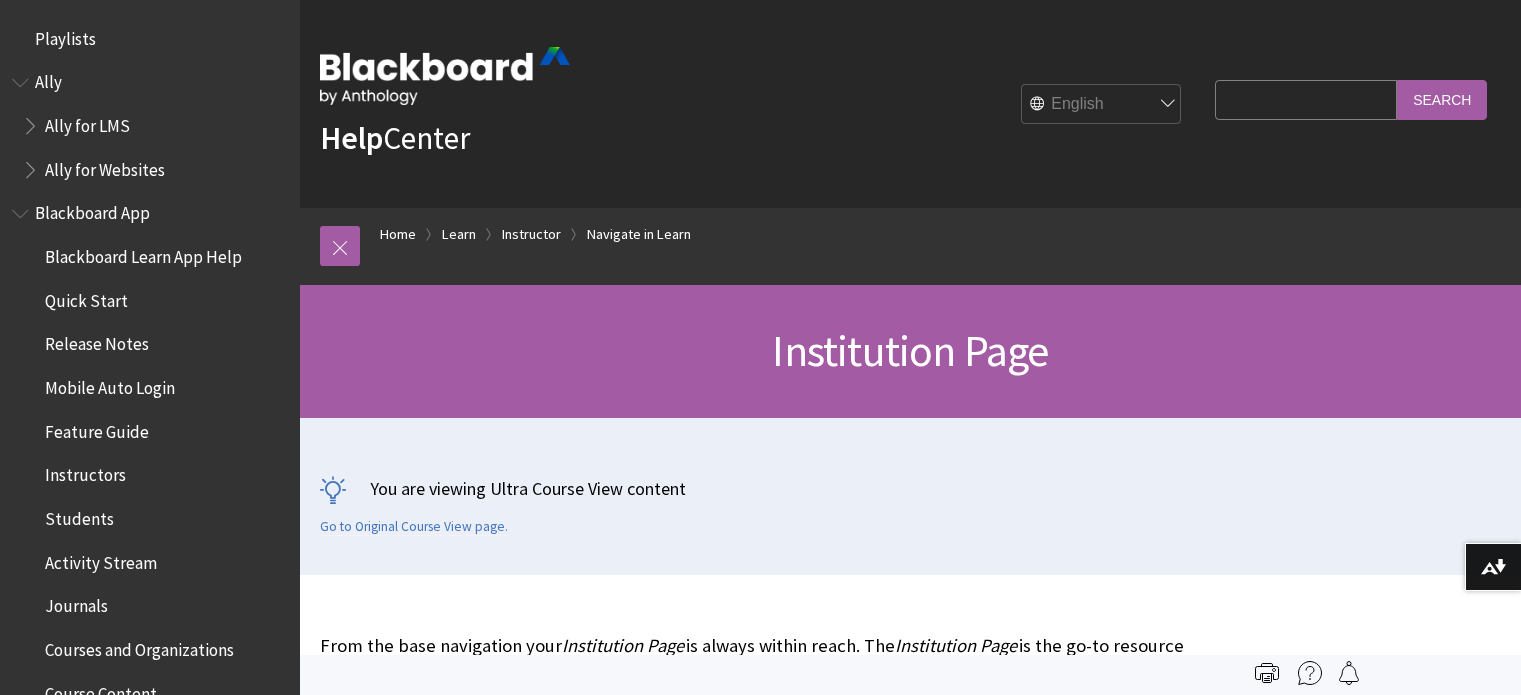 scroll, scrollTop: 0, scrollLeft: 0, axis: both 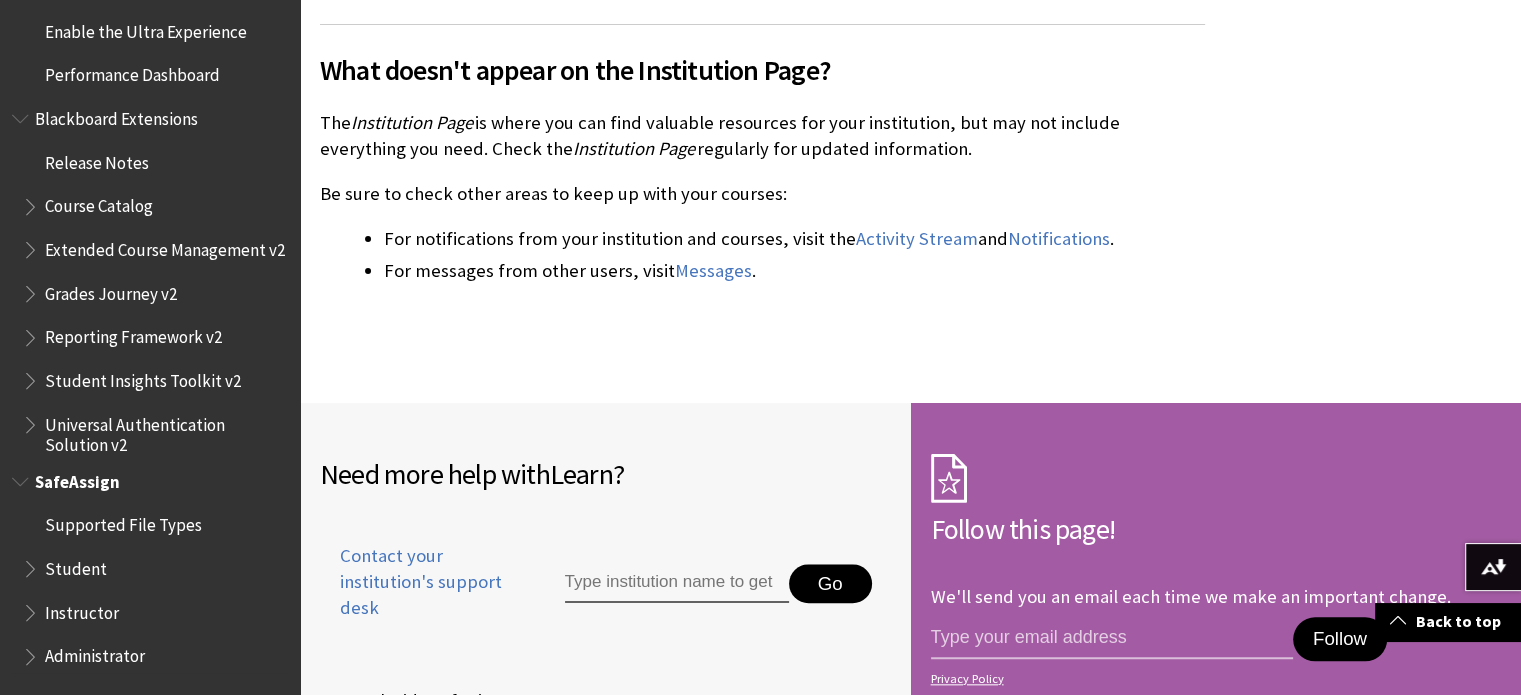 click on "Instructor" at bounding box center (82, 609) 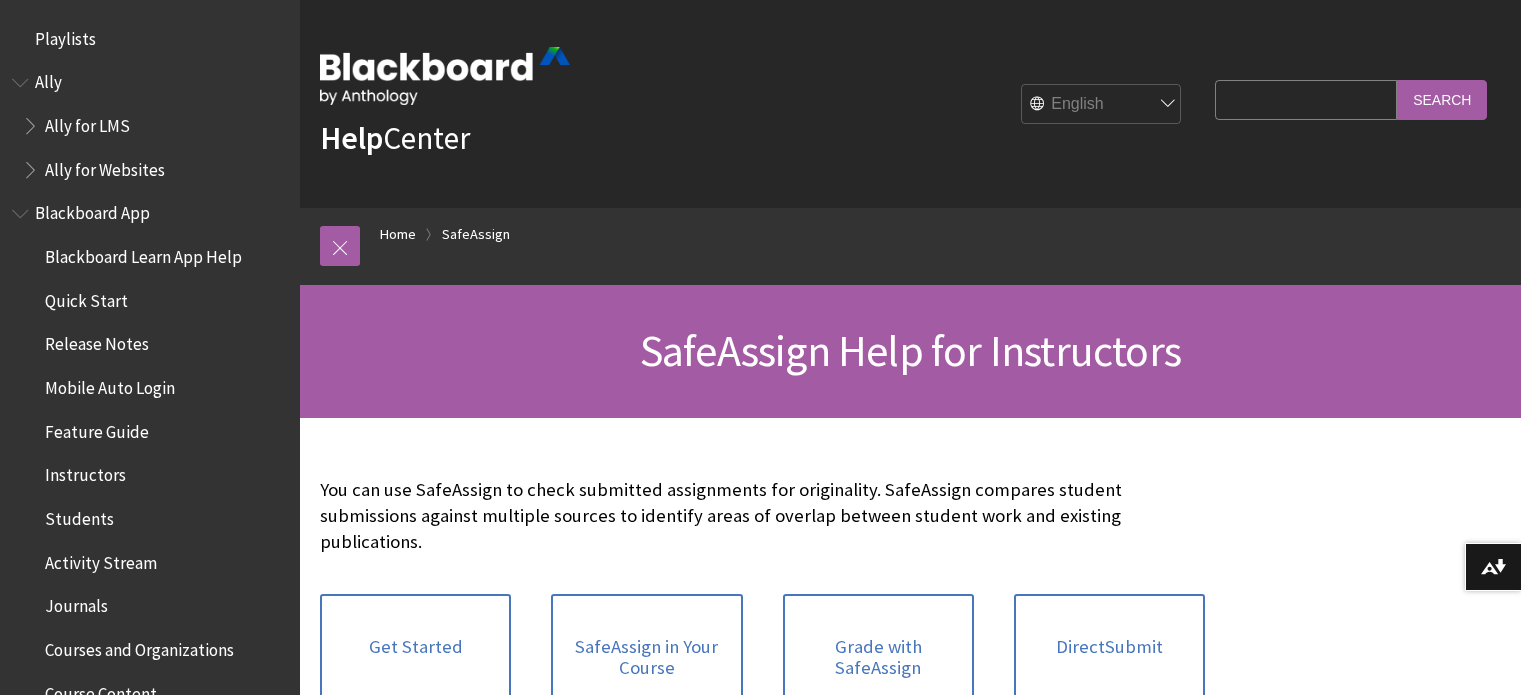 scroll, scrollTop: 0, scrollLeft: 0, axis: both 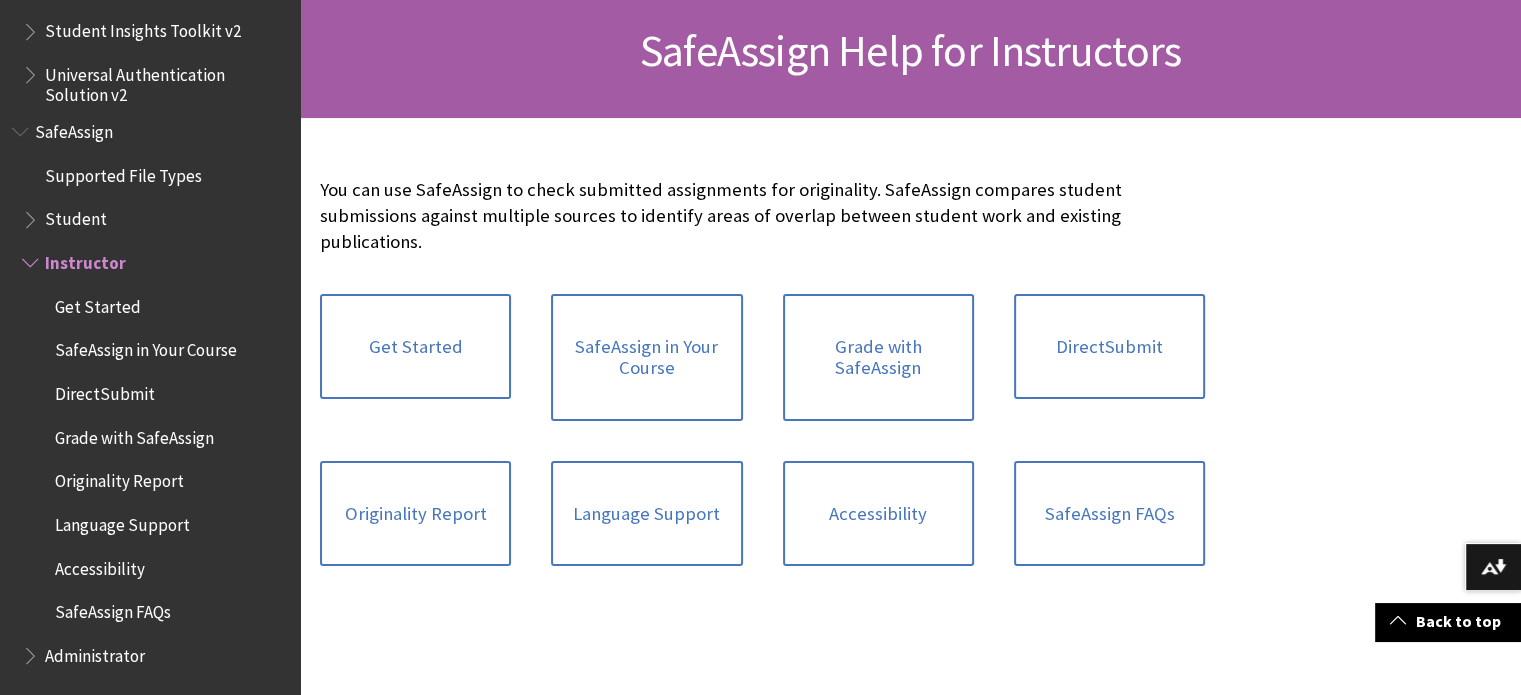 click on "Administrator" at bounding box center (95, 652) 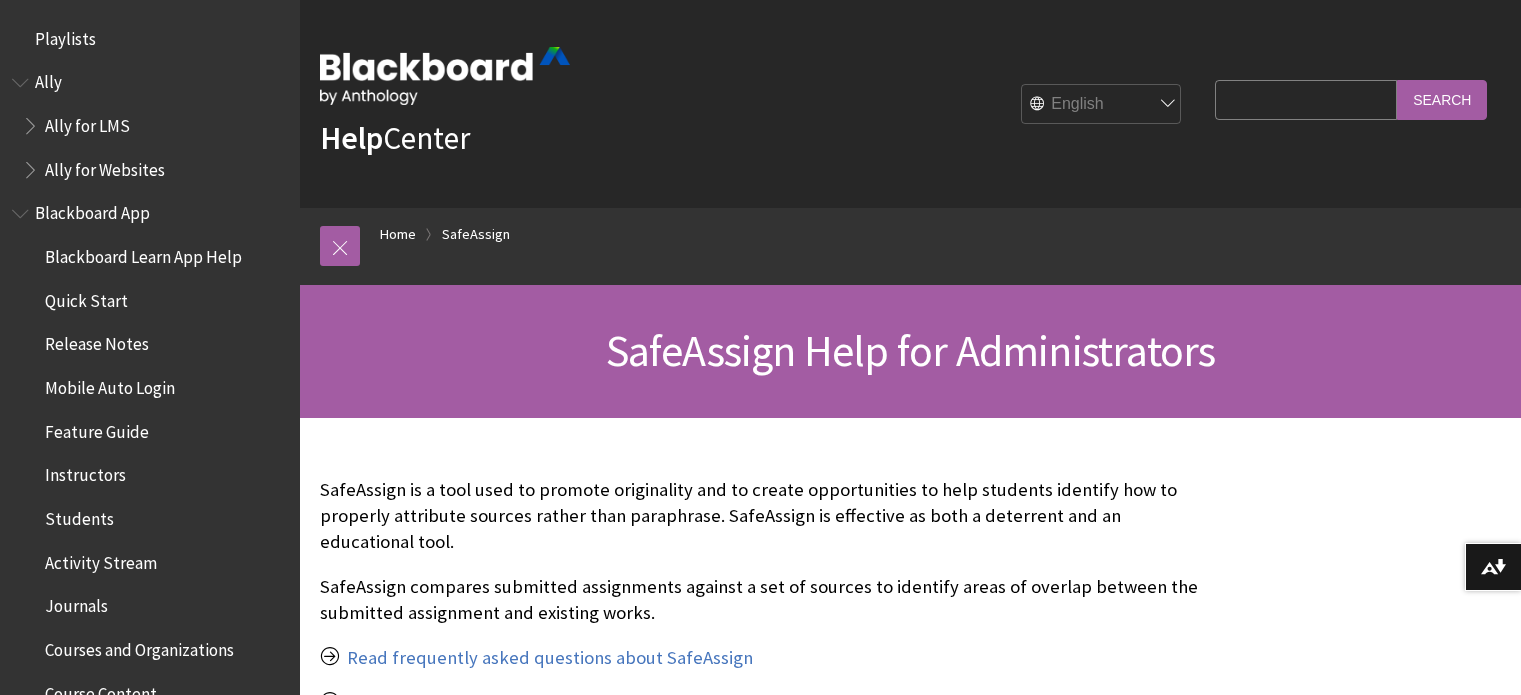 scroll, scrollTop: 0, scrollLeft: 0, axis: both 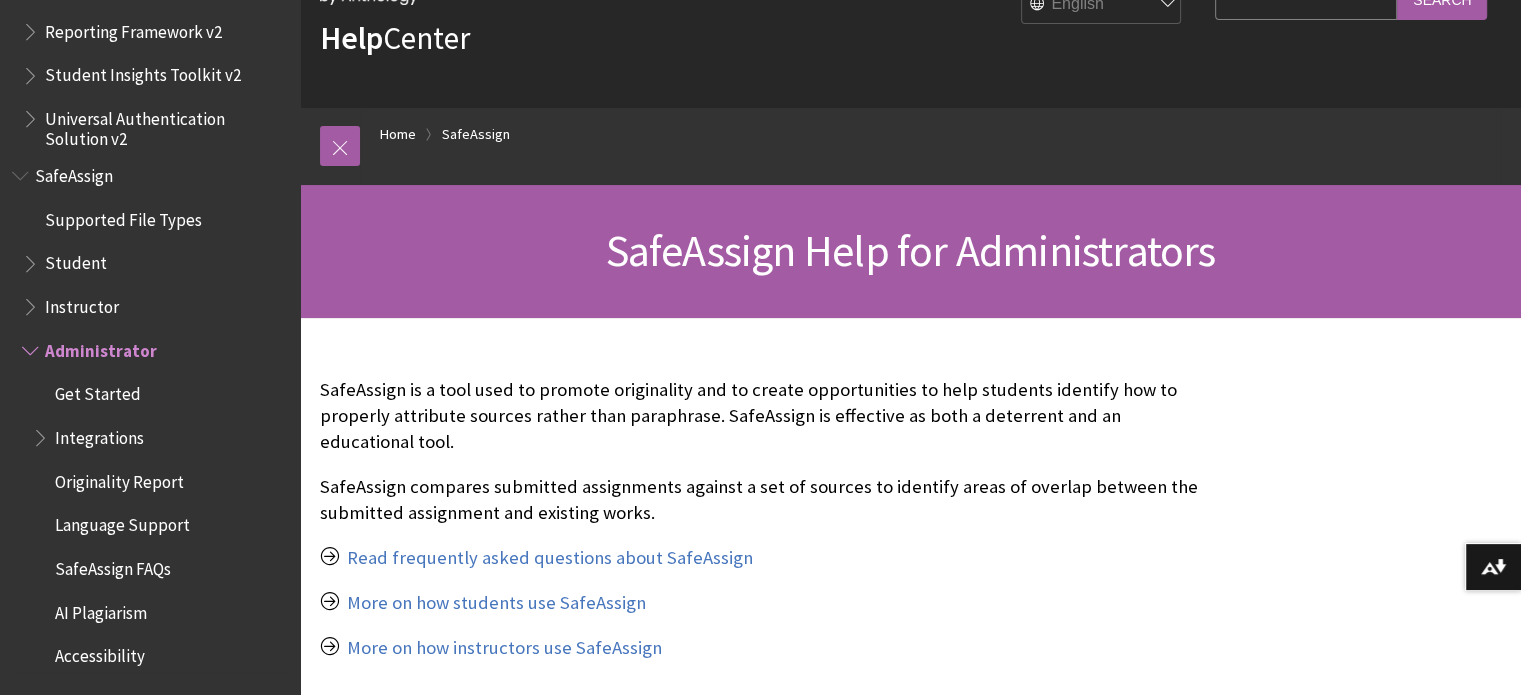 click at bounding box center [32, 346] 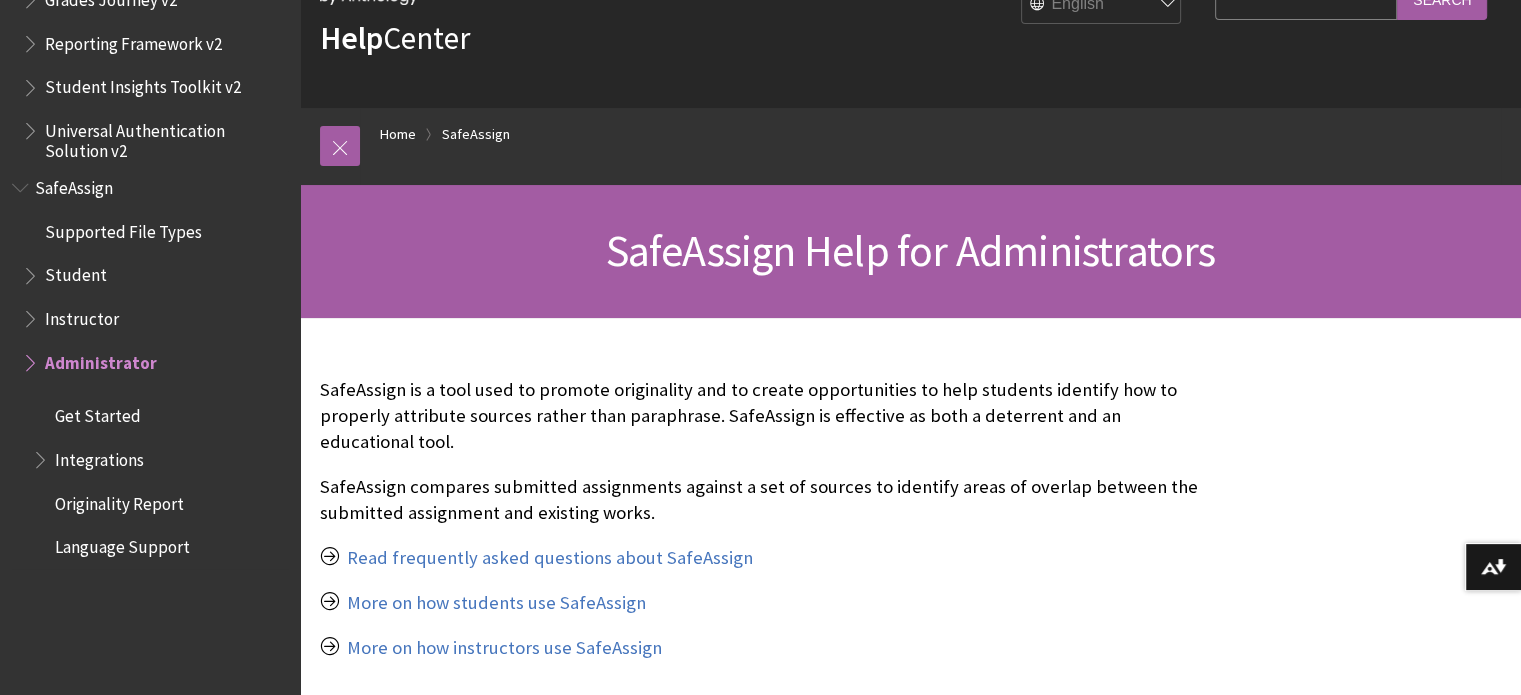 scroll, scrollTop: 2086, scrollLeft: 0, axis: vertical 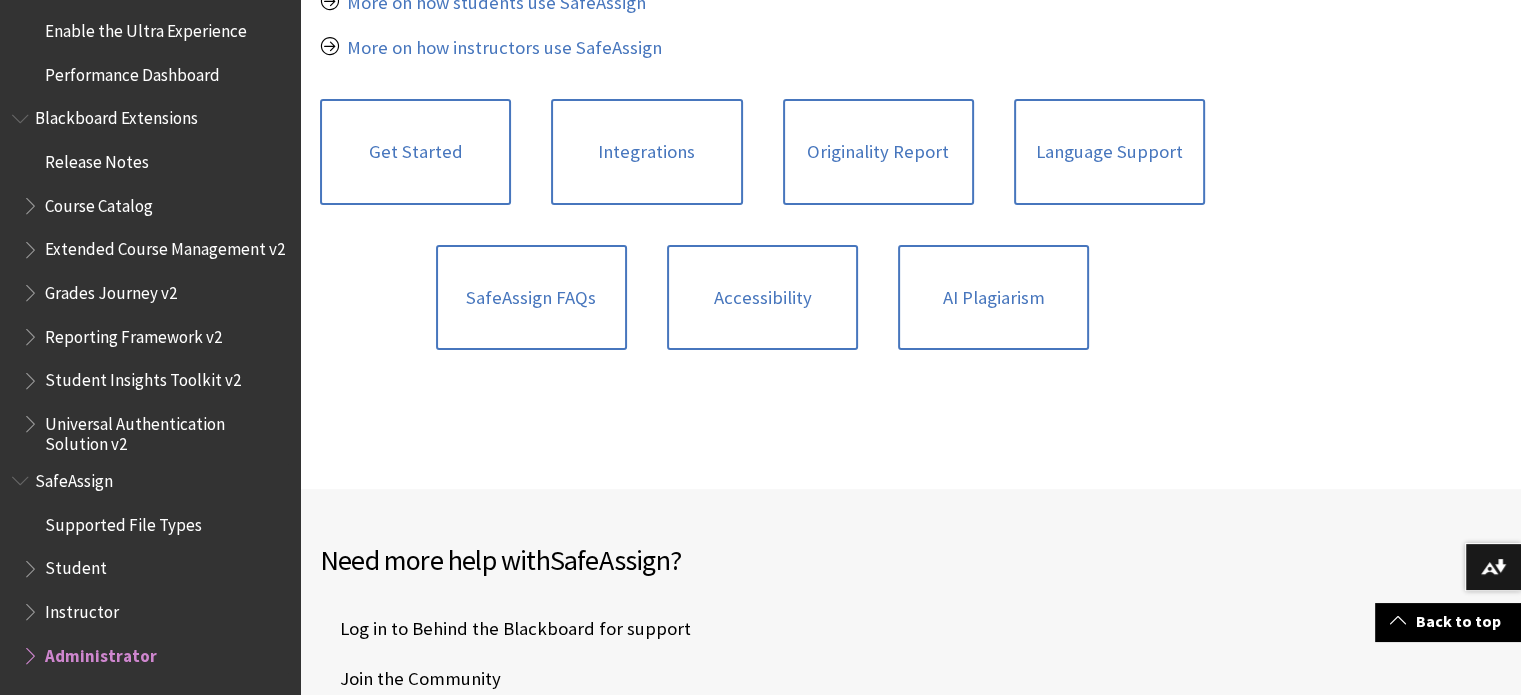 click on "Instructor" at bounding box center [82, 608] 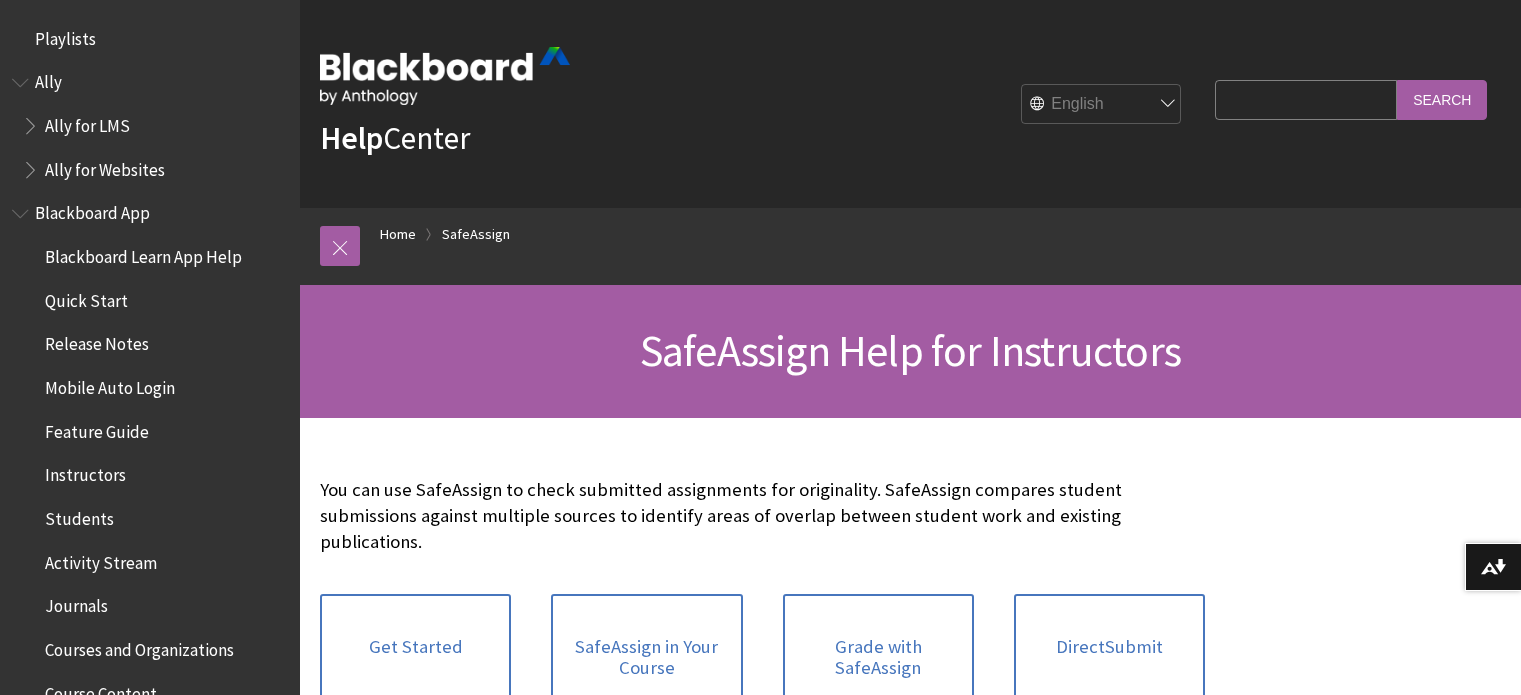 scroll, scrollTop: 0, scrollLeft: 0, axis: both 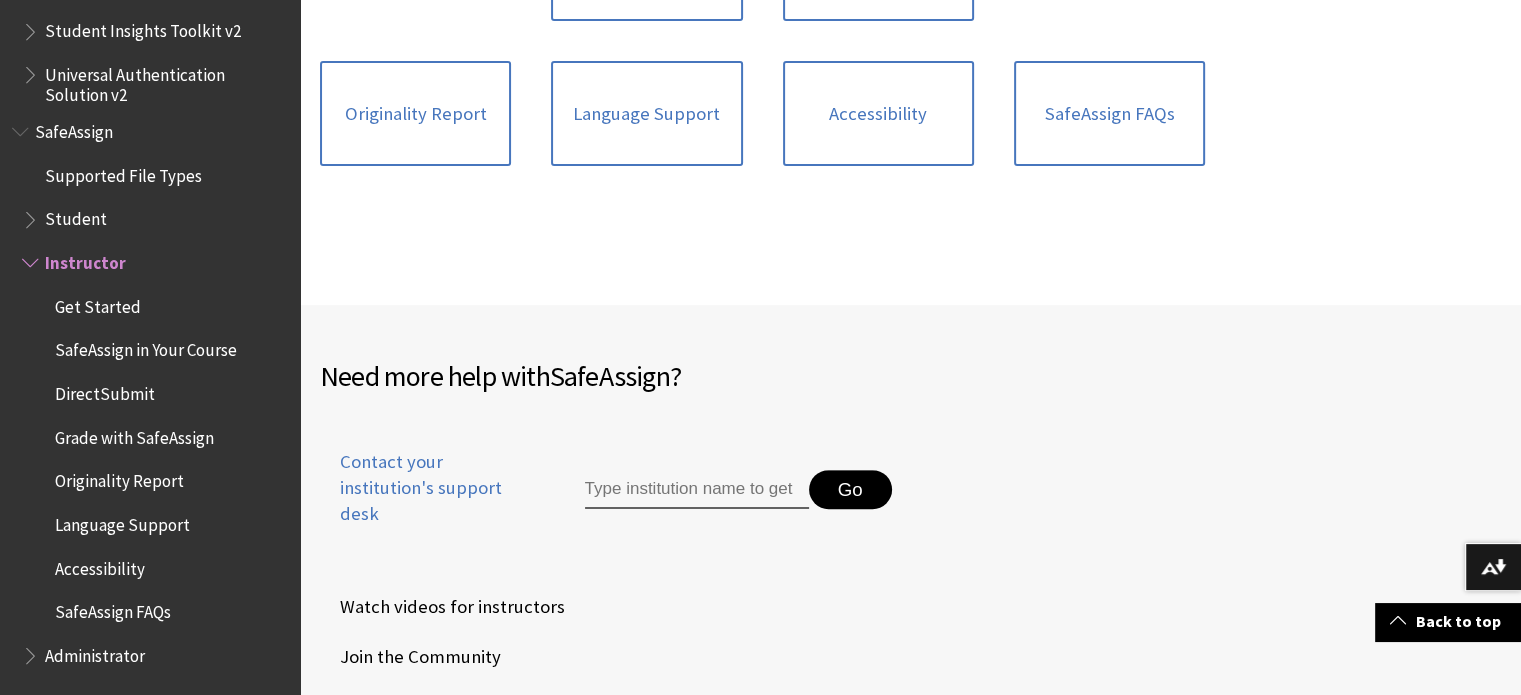 click at bounding box center (697, 490) 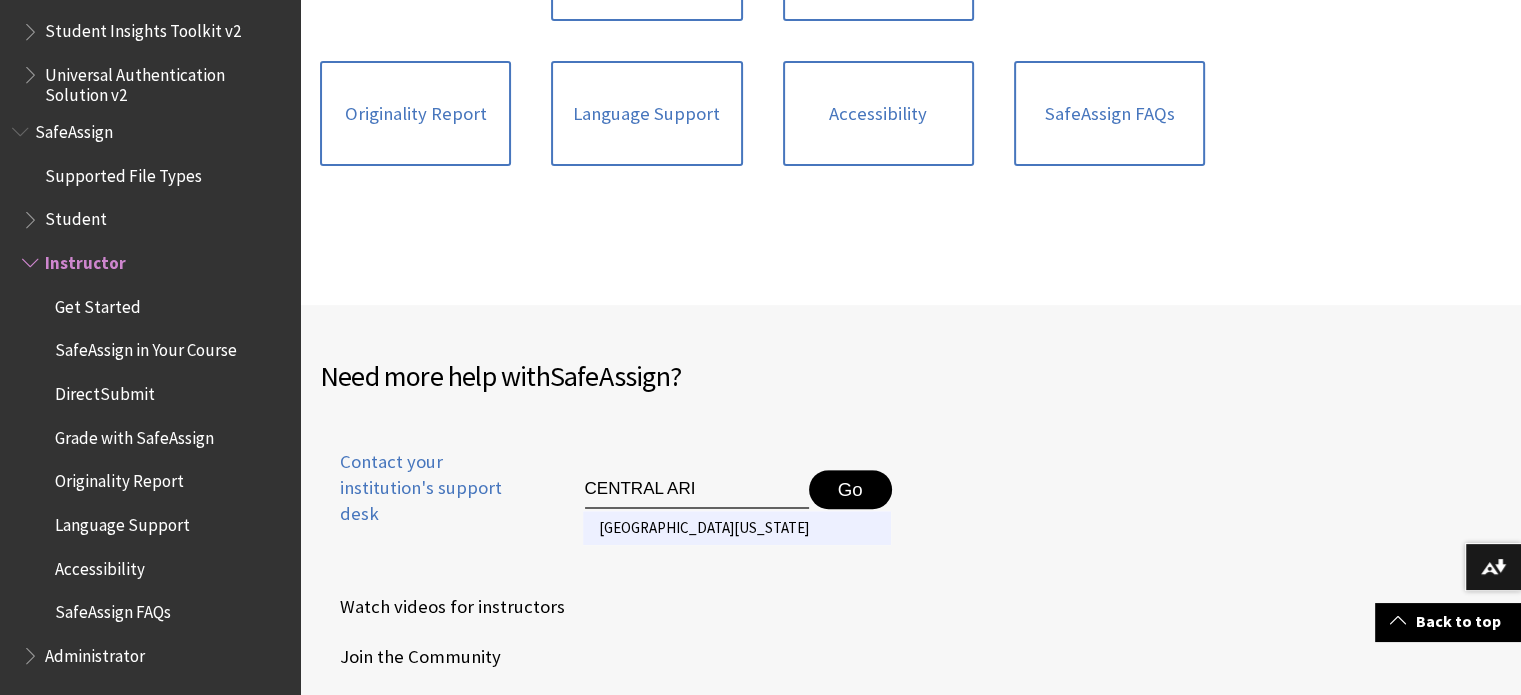 type on "CENTRAL ARI" 